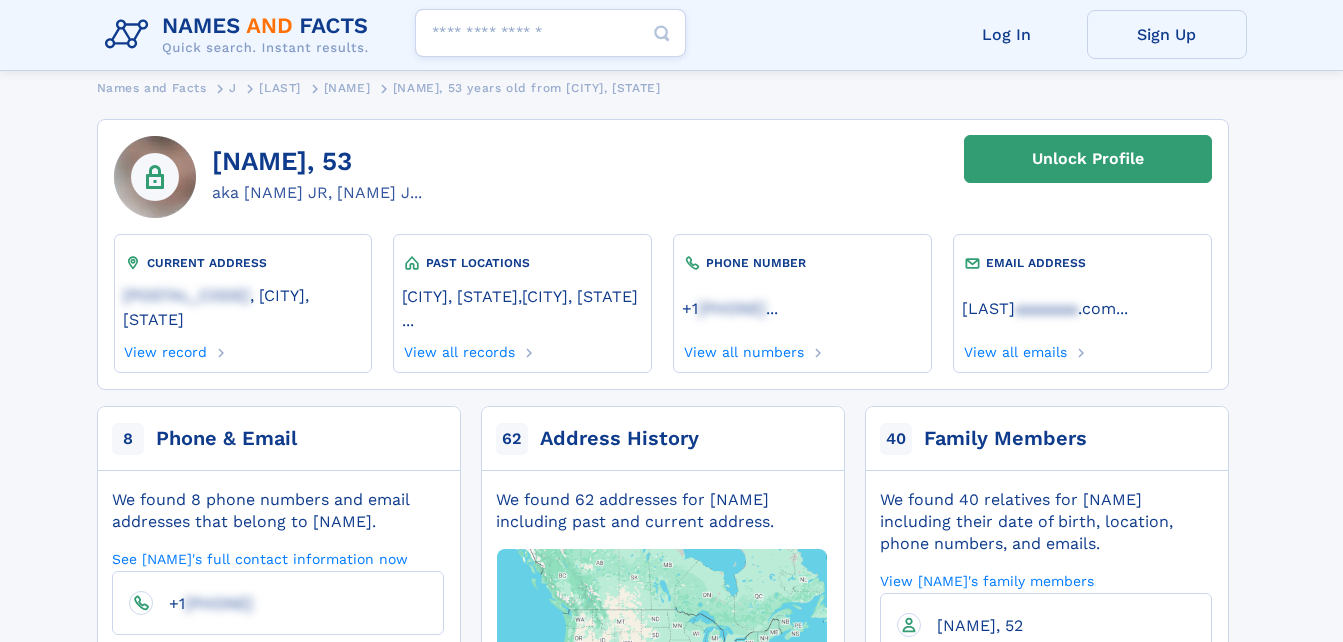 scroll, scrollTop: 0, scrollLeft: 0, axis: both 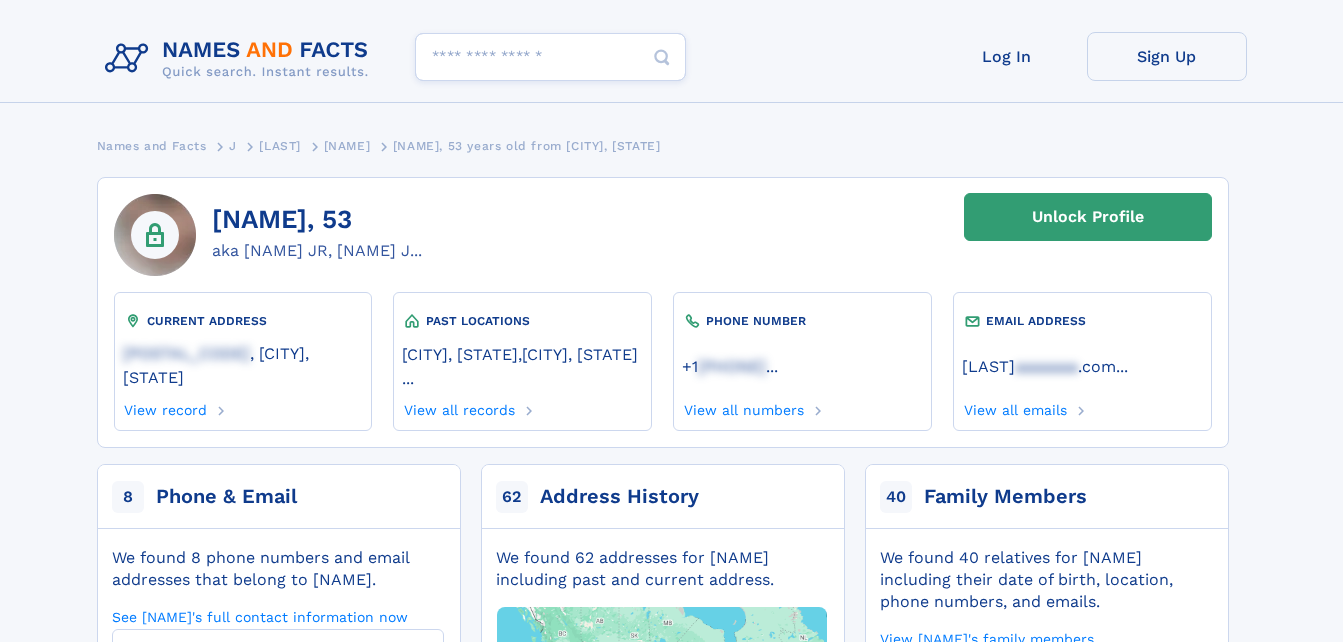 click on "Search people" at bounding box center (550, 57) 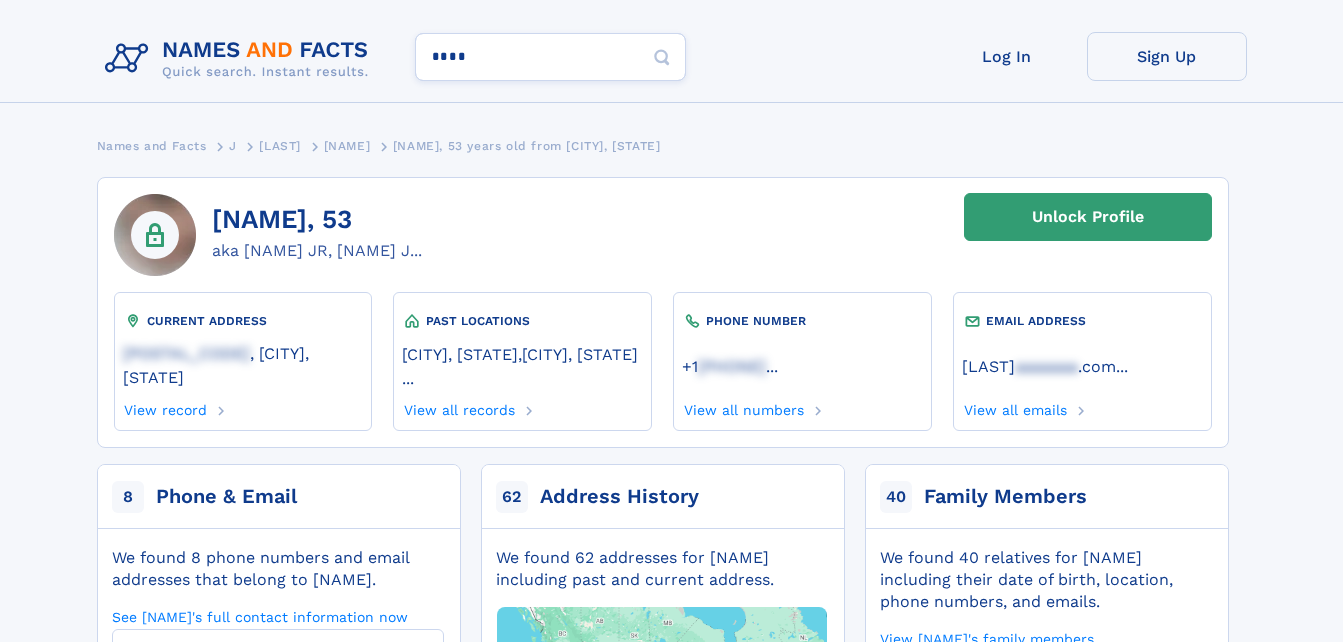 type on "***" 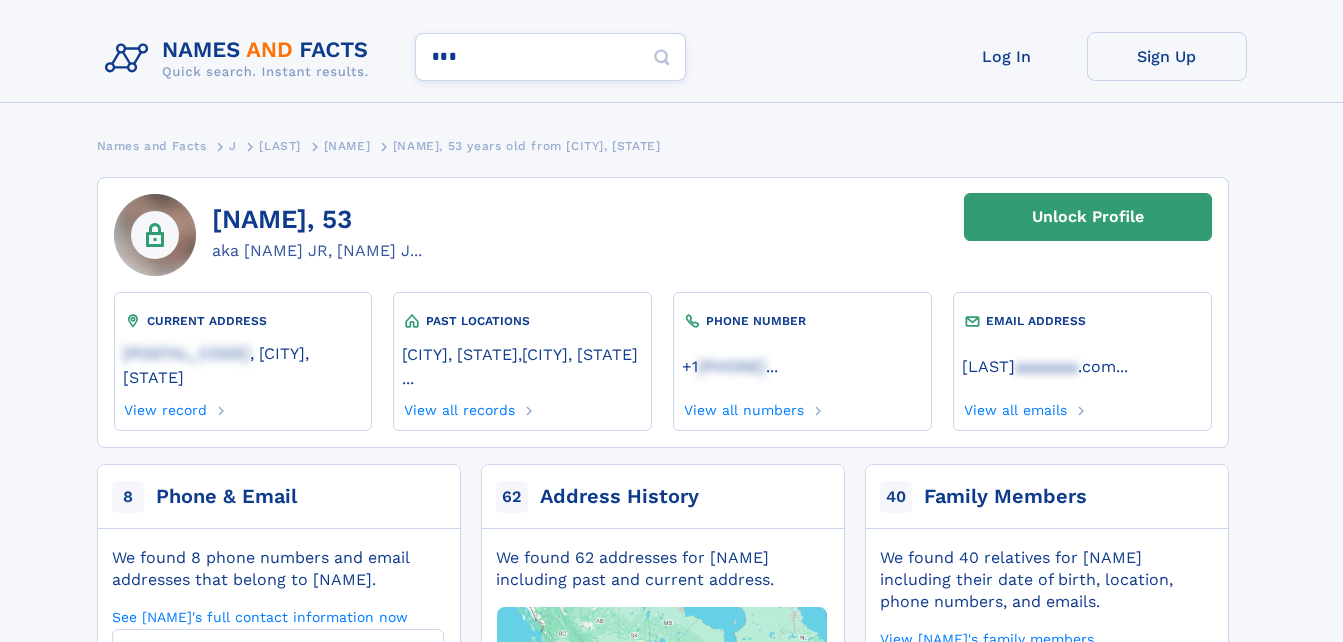 type on "*********" 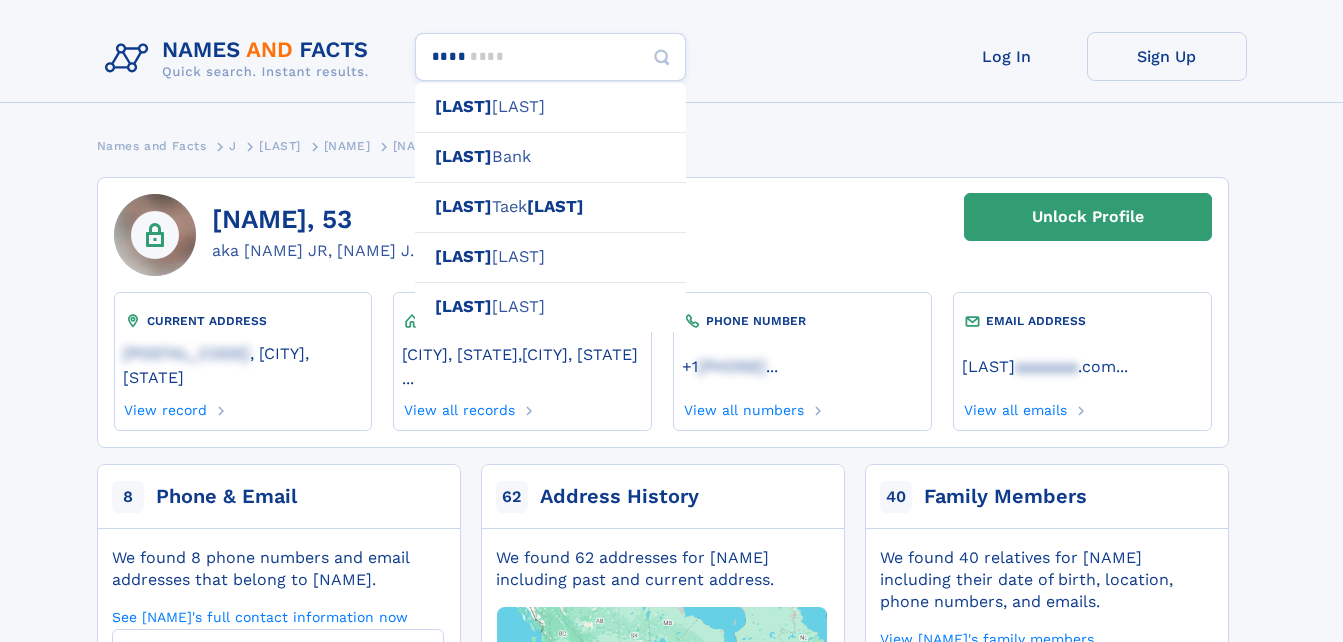 type on "*****" 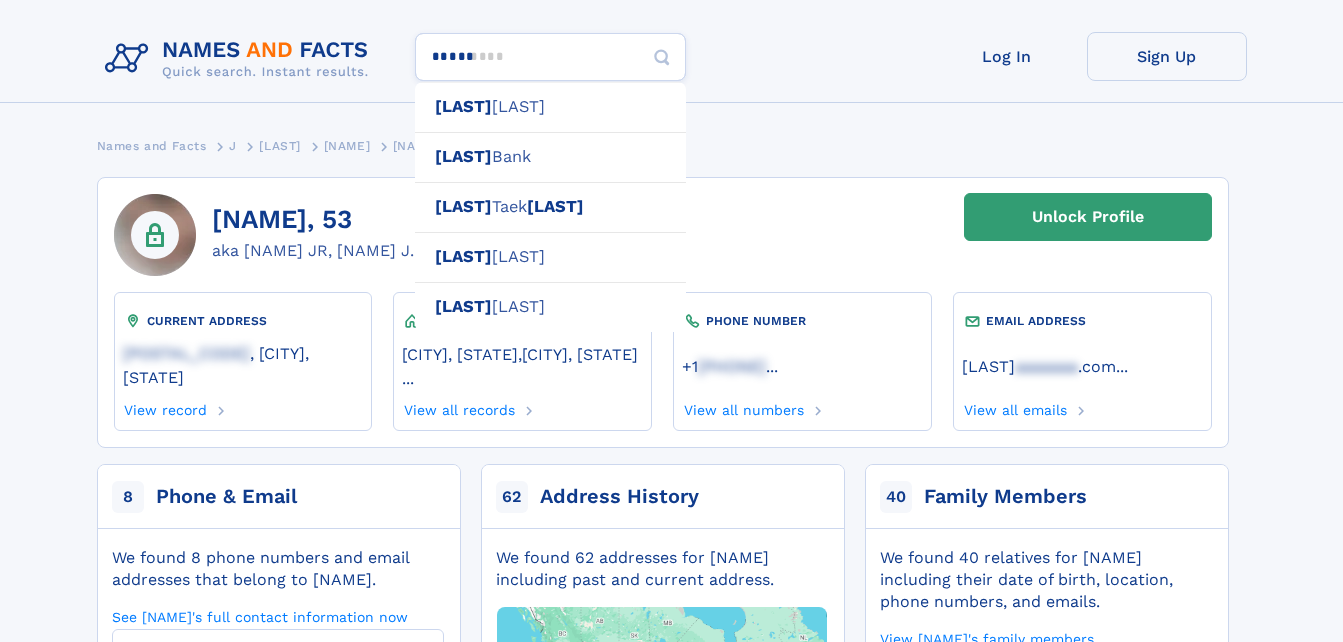 type 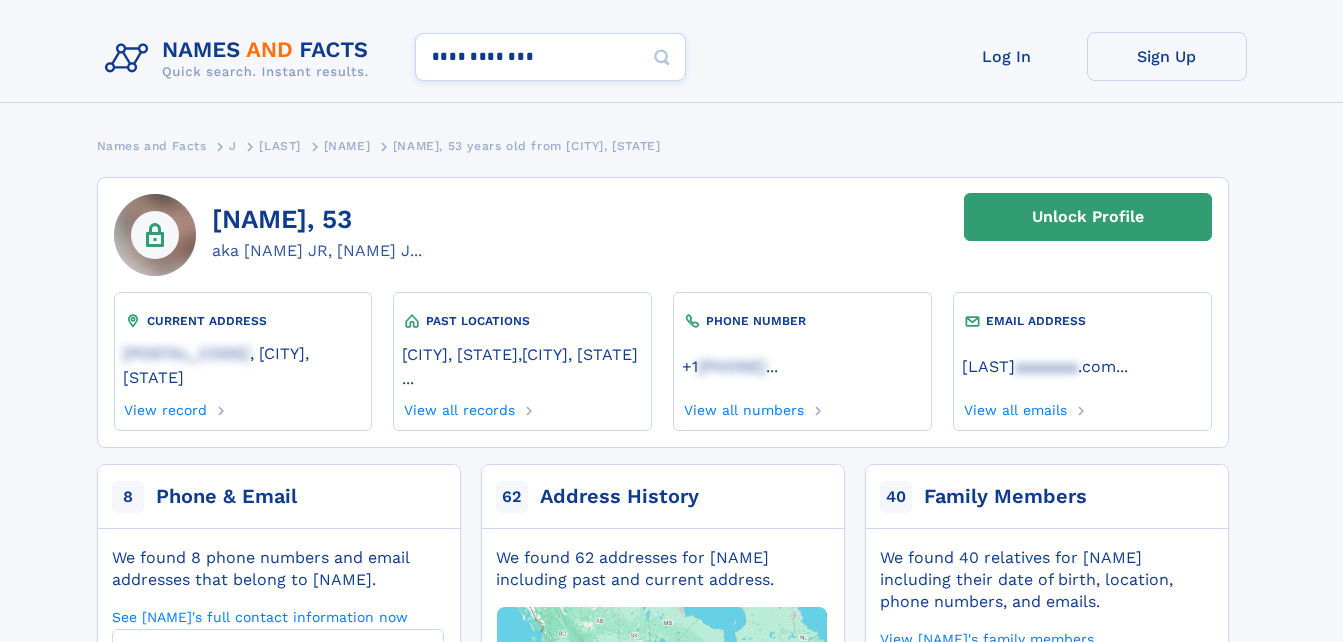 click on "**********" at bounding box center (671, 67) 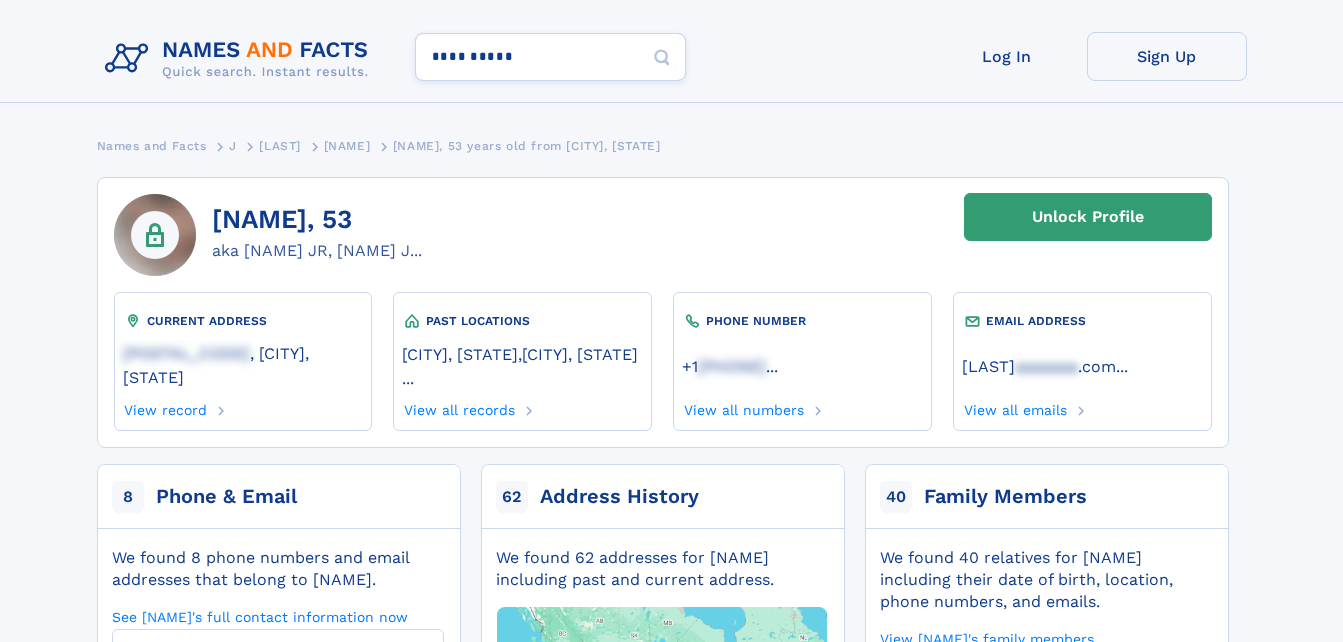 type on "**********" 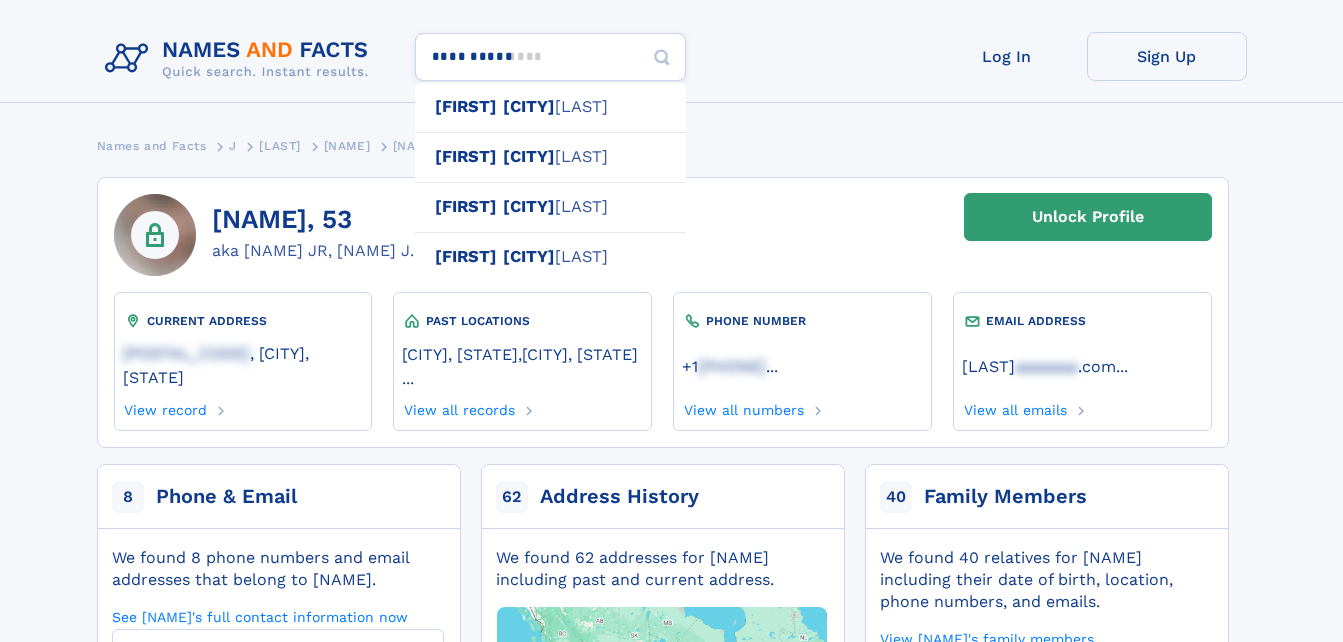 click on "San" at bounding box center [529, 106] 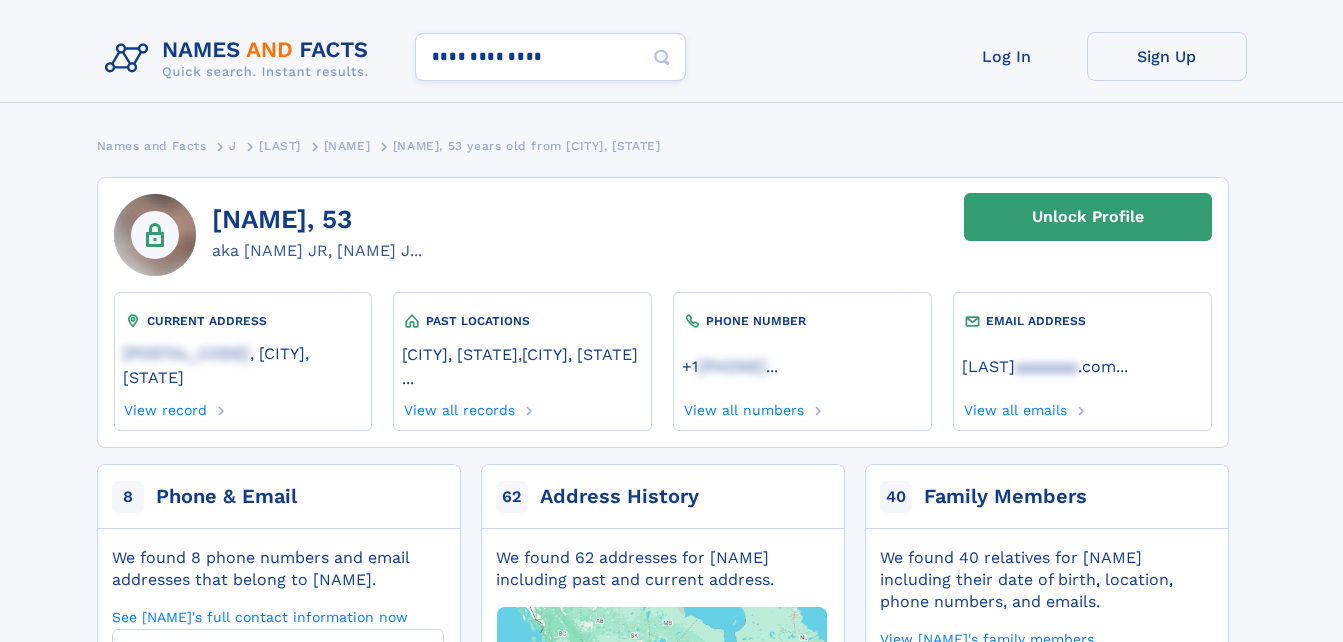 click at bounding box center [662, 57] 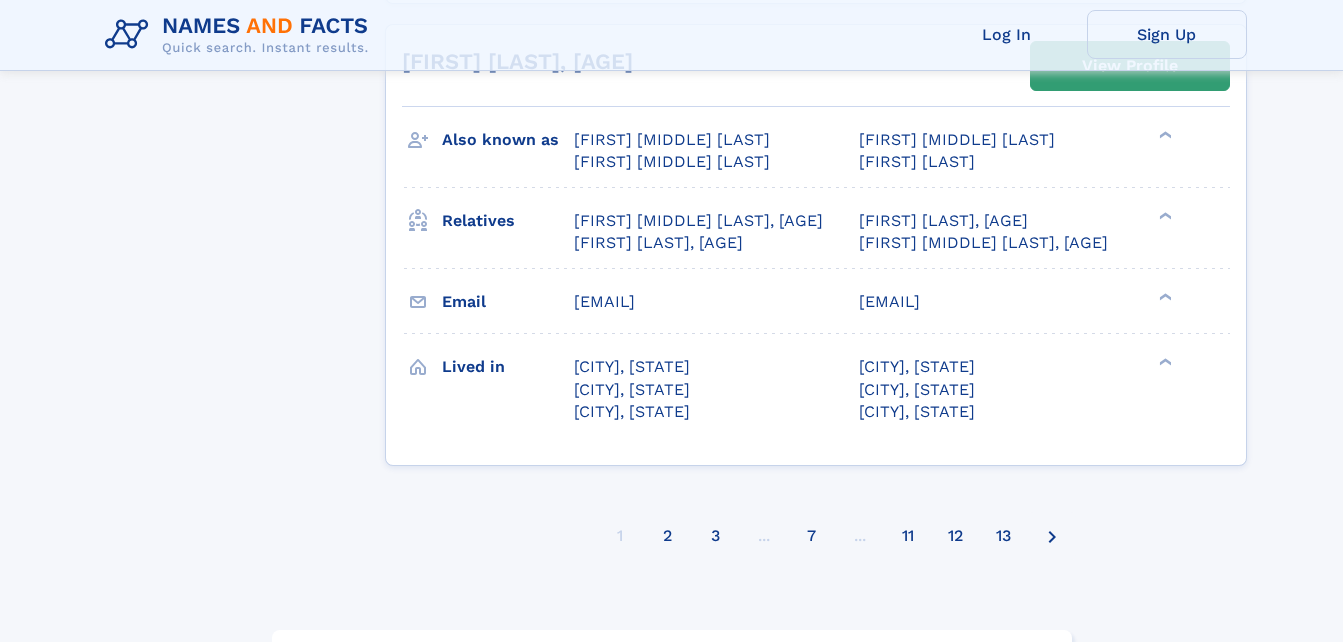 scroll, scrollTop: 9379, scrollLeft: 0, axis: vertical 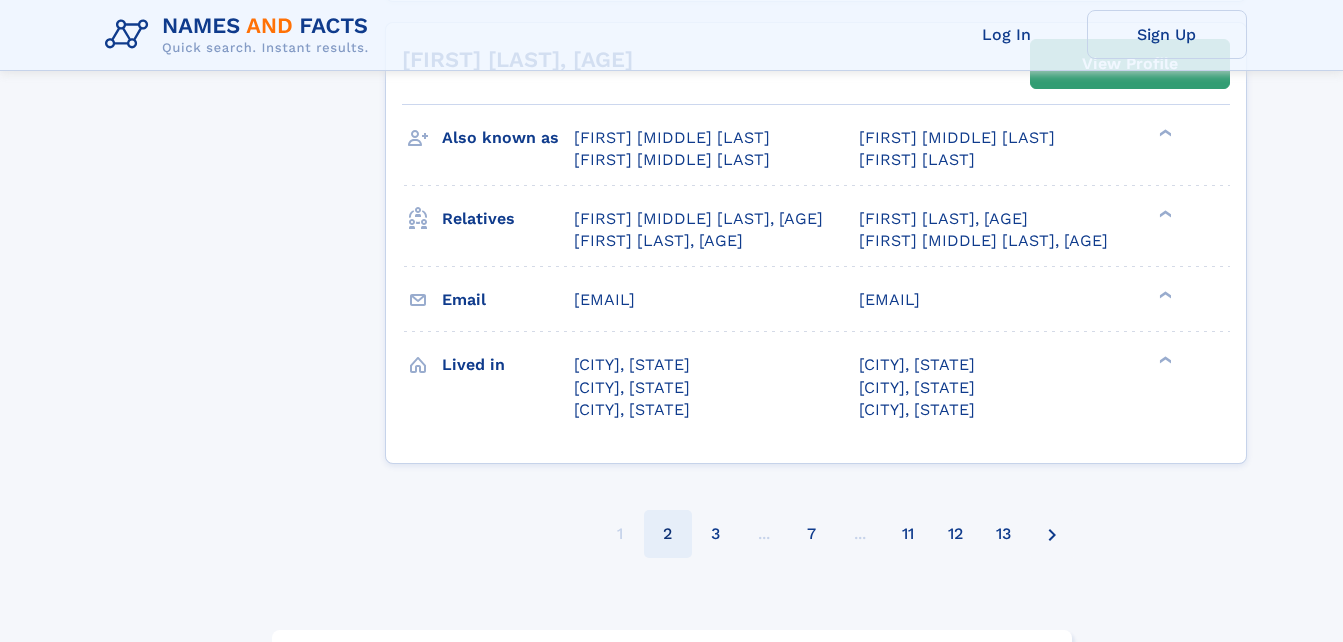 click on "2" at bounding box center [667, 534] 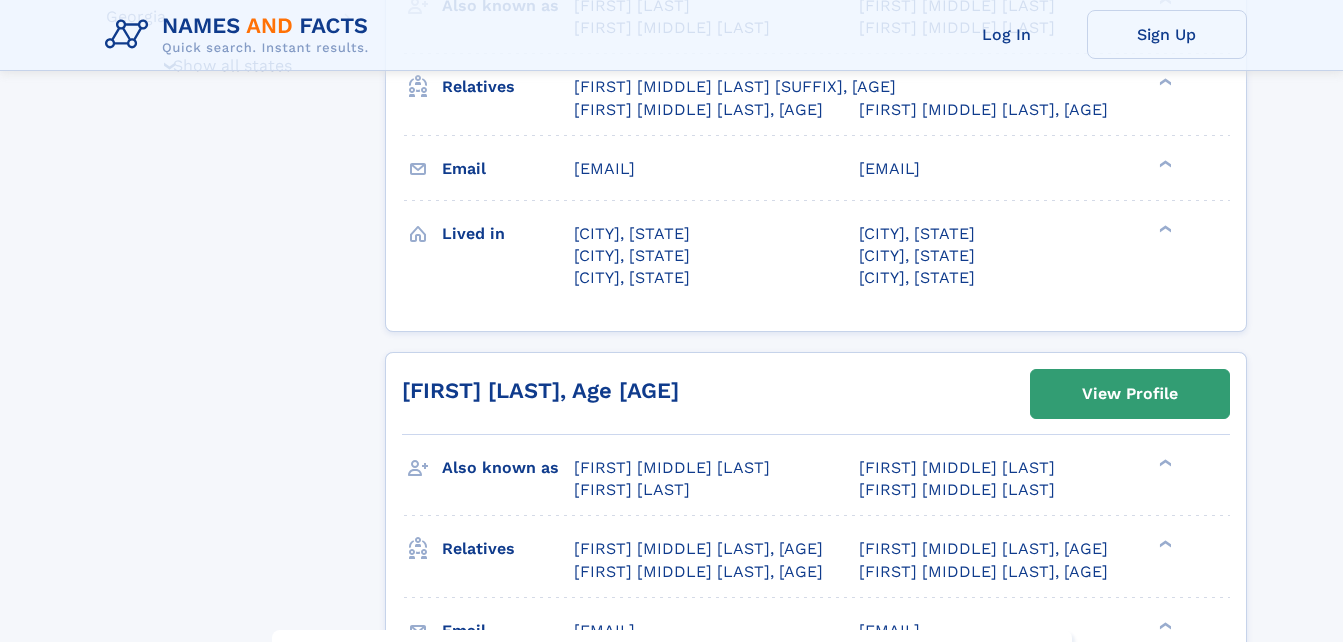 scroll, scrollTop: 0, scrollLeft: 0, axis: both 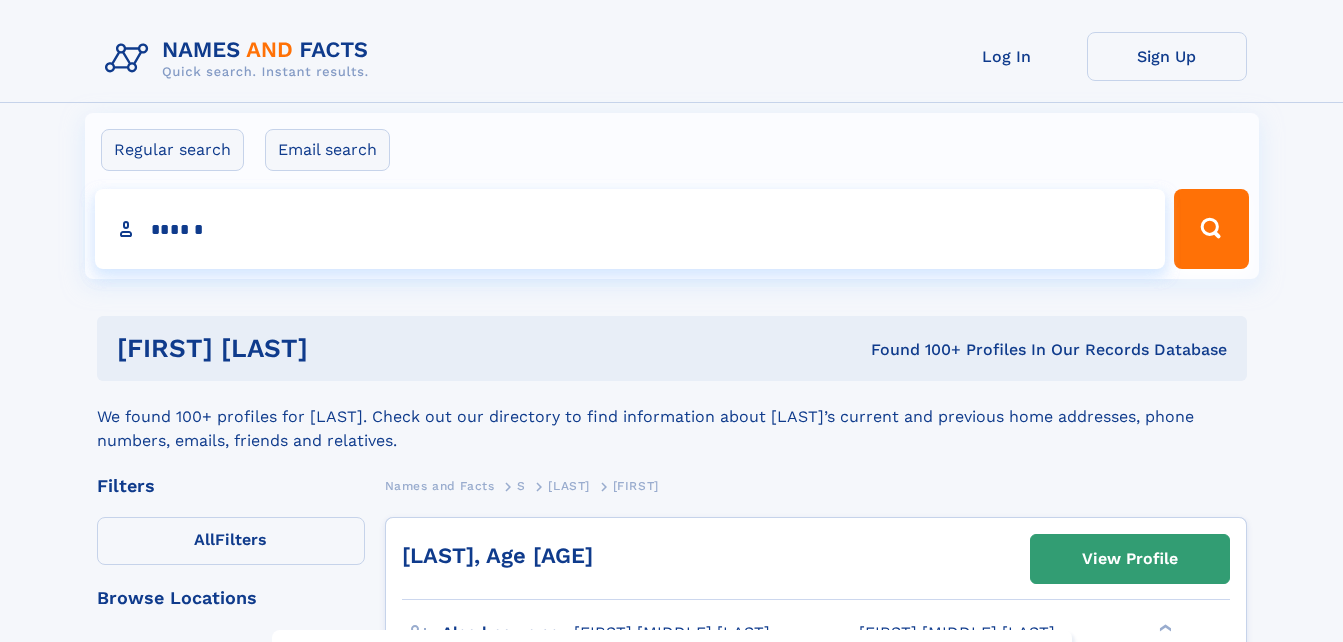 type on "******" 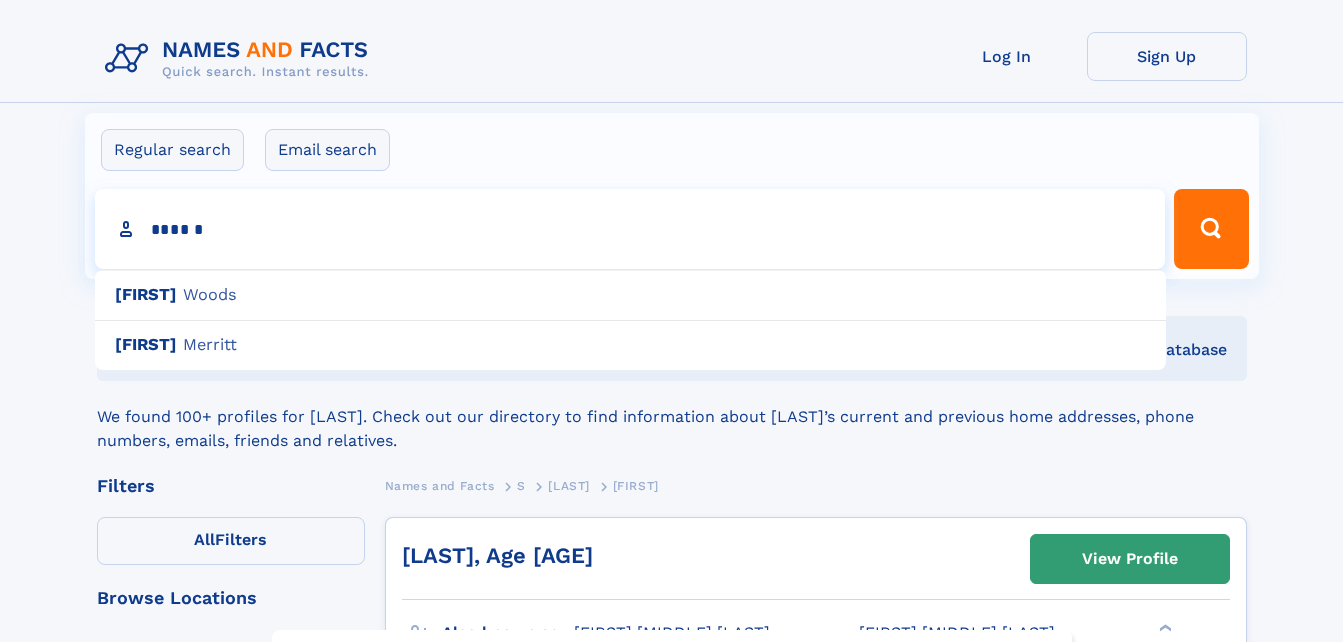 type on "**********" 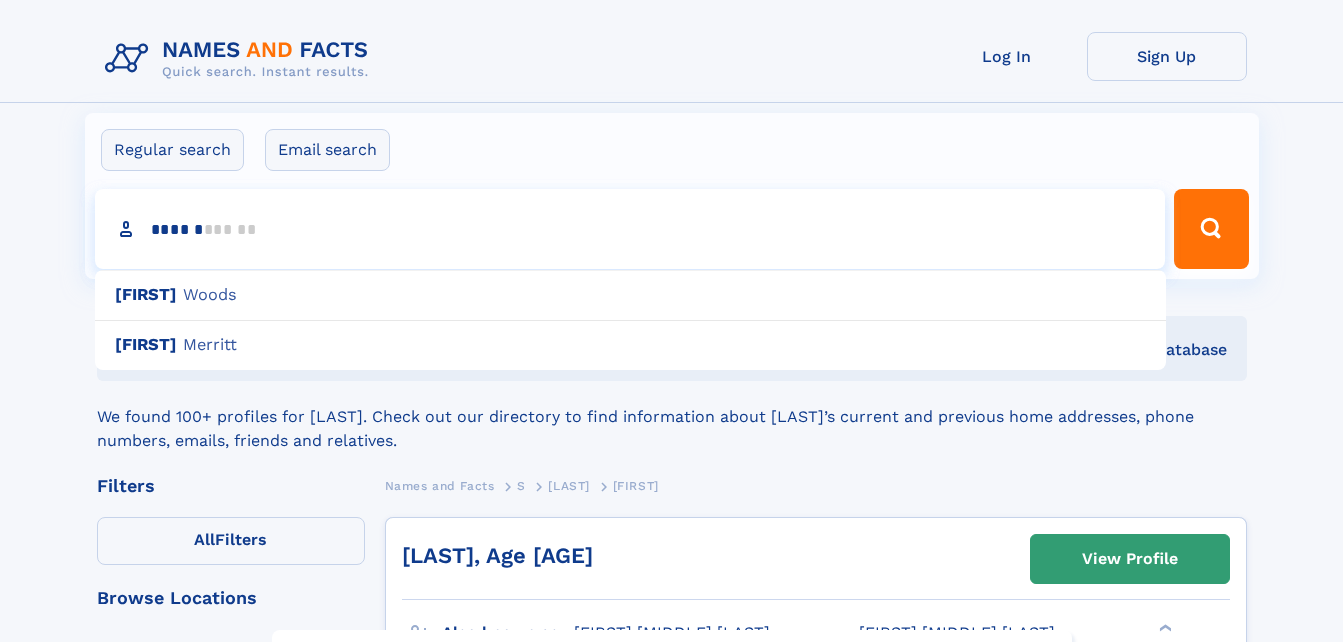 type on "********" 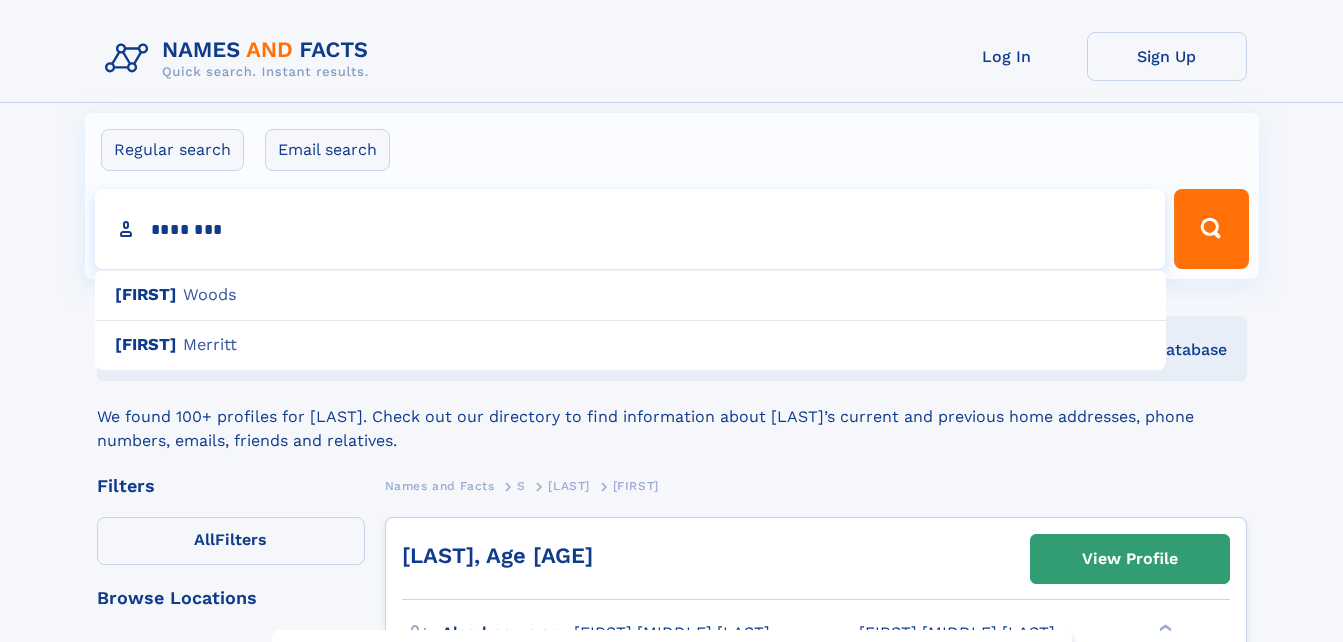 type on "**********" 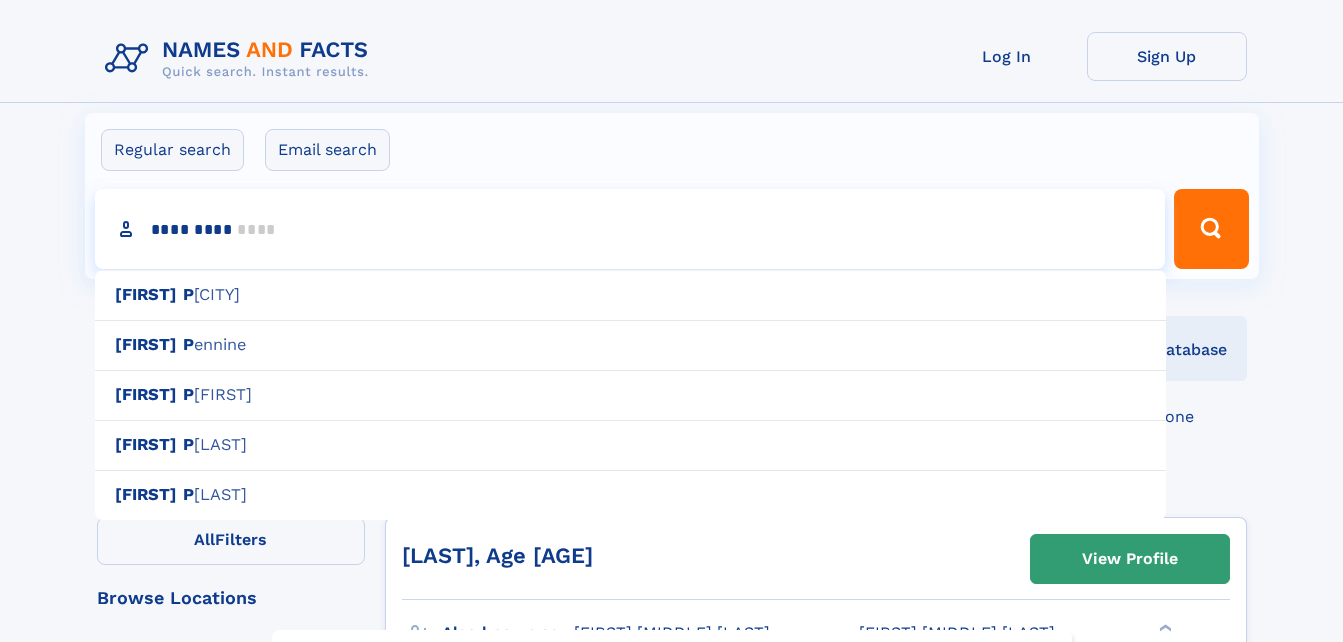 type on "**********" 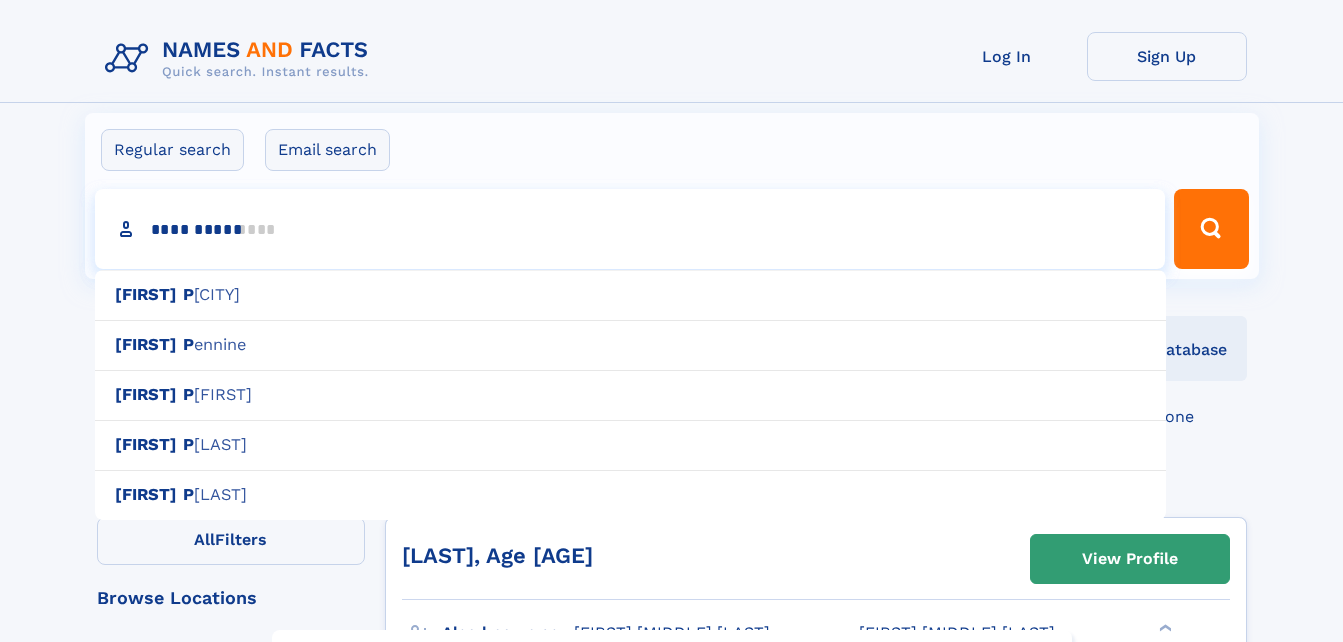 type 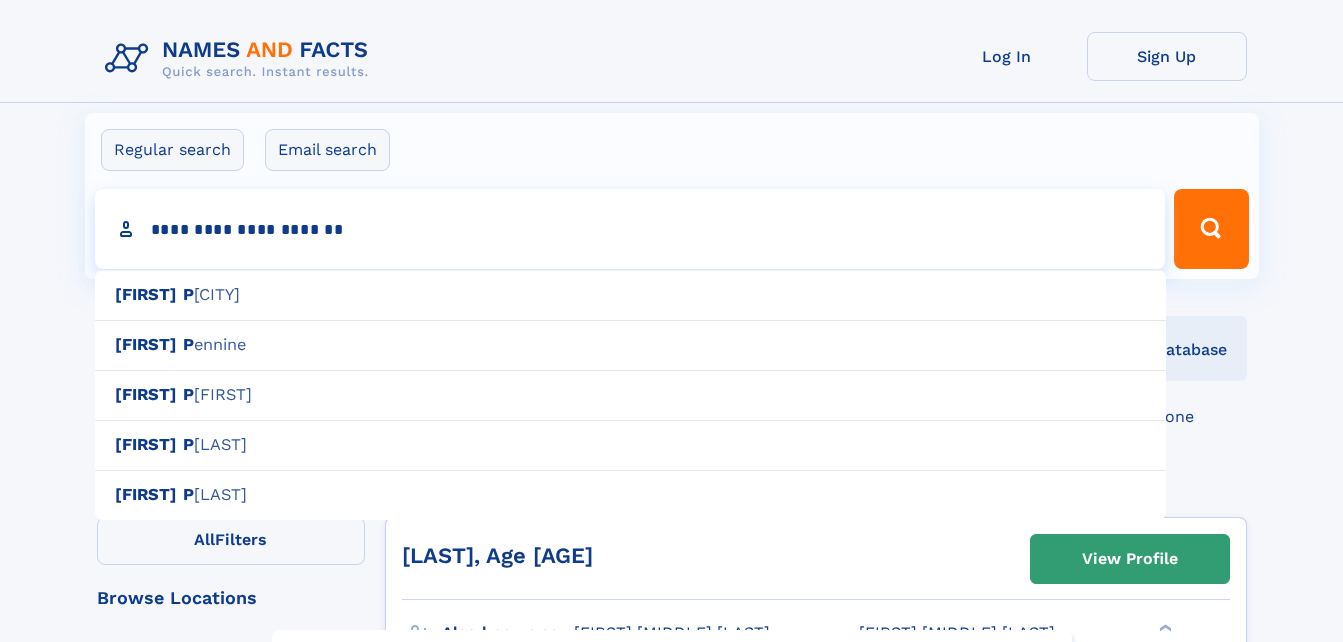 type on "[MASKED]" 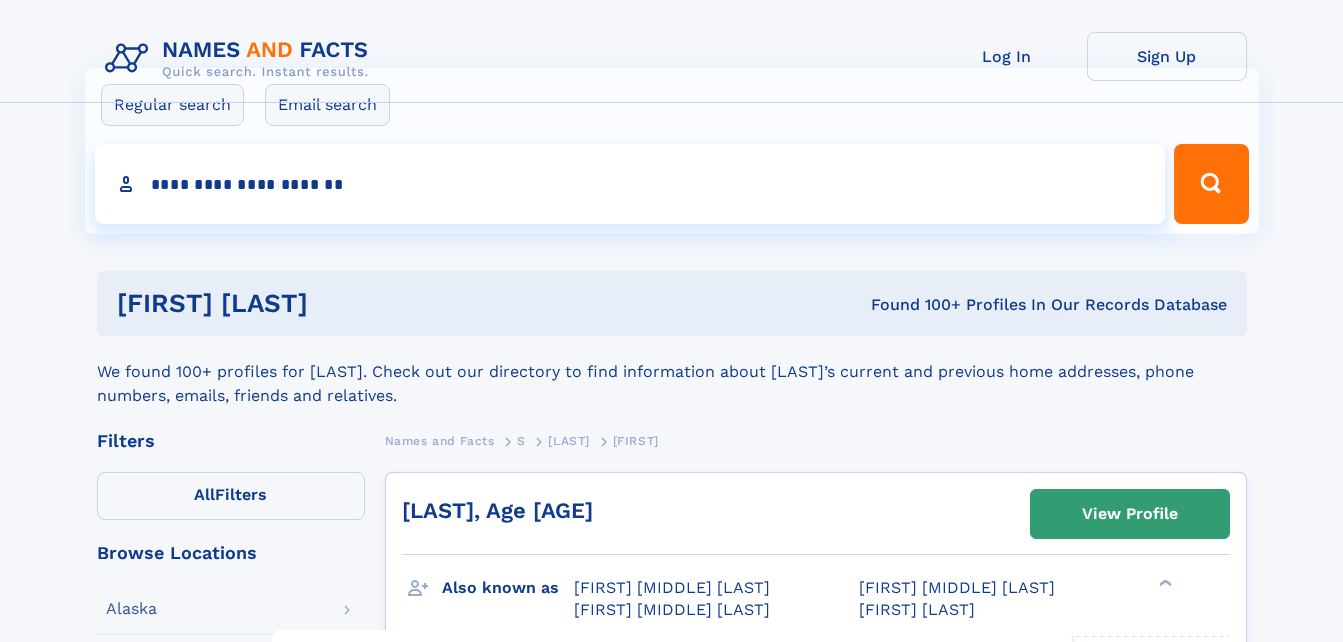 scroll, scrollTop: 142, scrollLeft: 0, axis: vertical 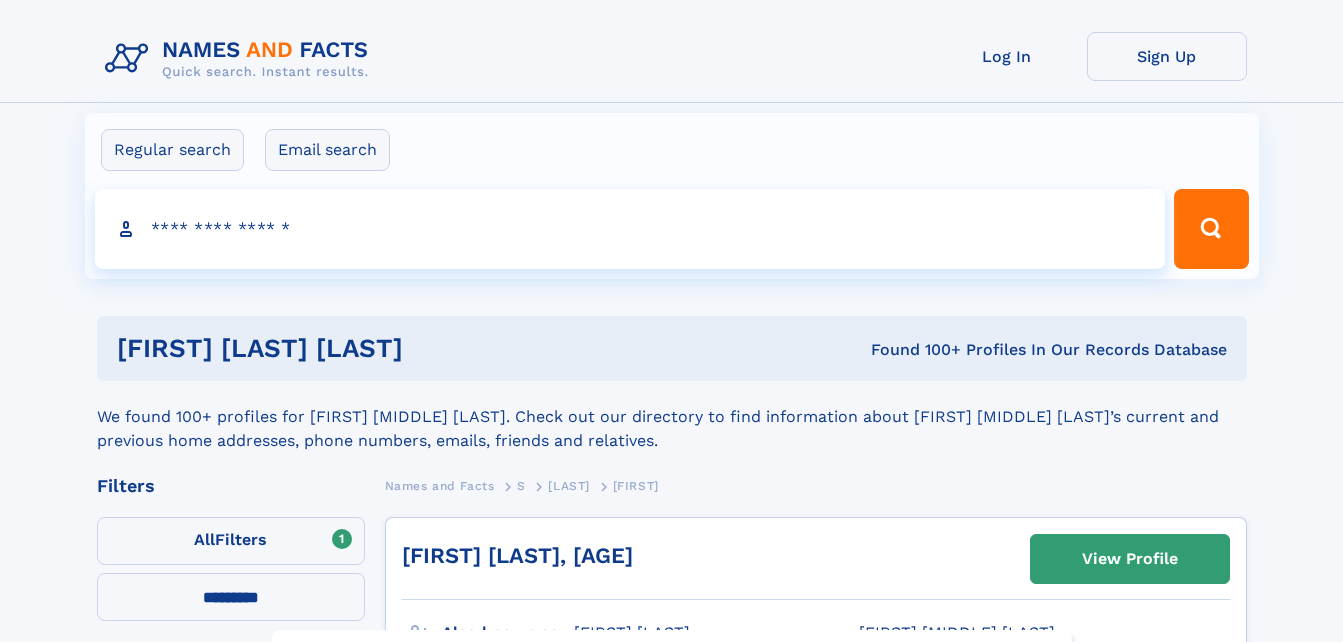 click on "Log In
Sign Up" at bounding box center (671, 67) 